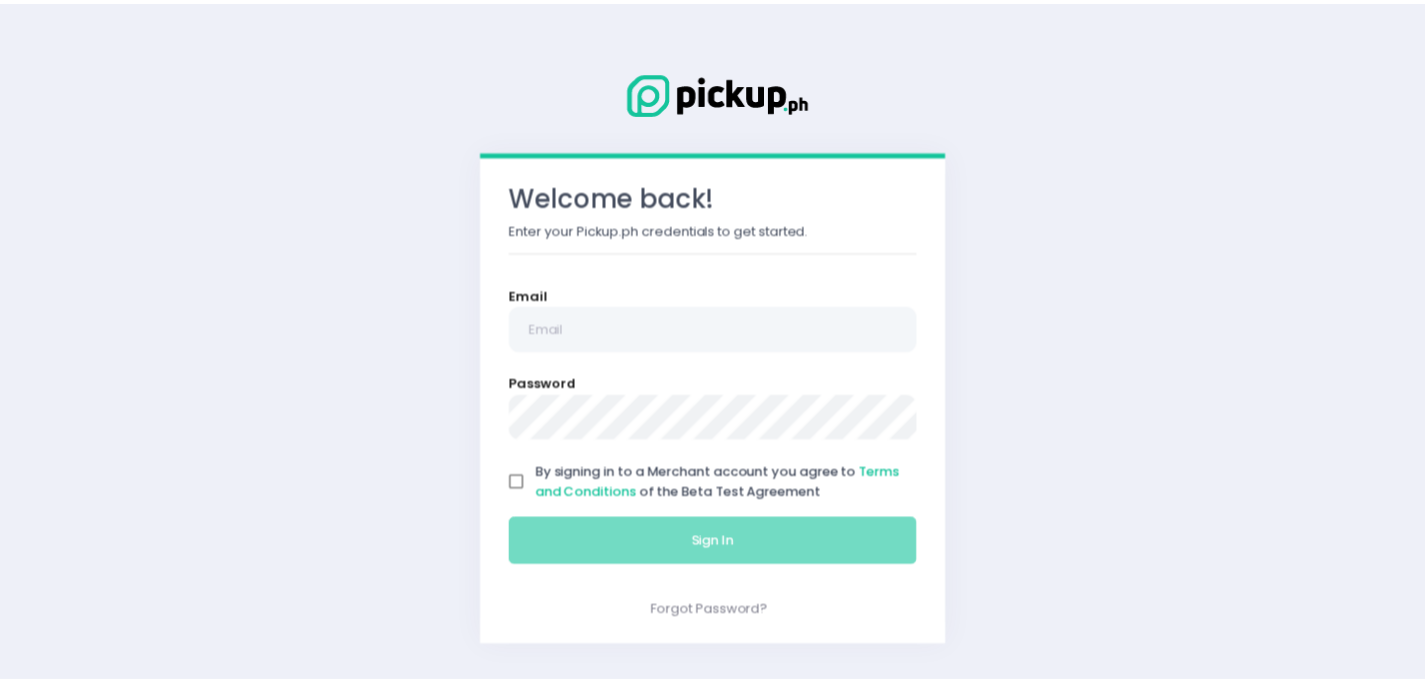 scroll, scrollTop: 0, scrollLeft: 0, axis: both 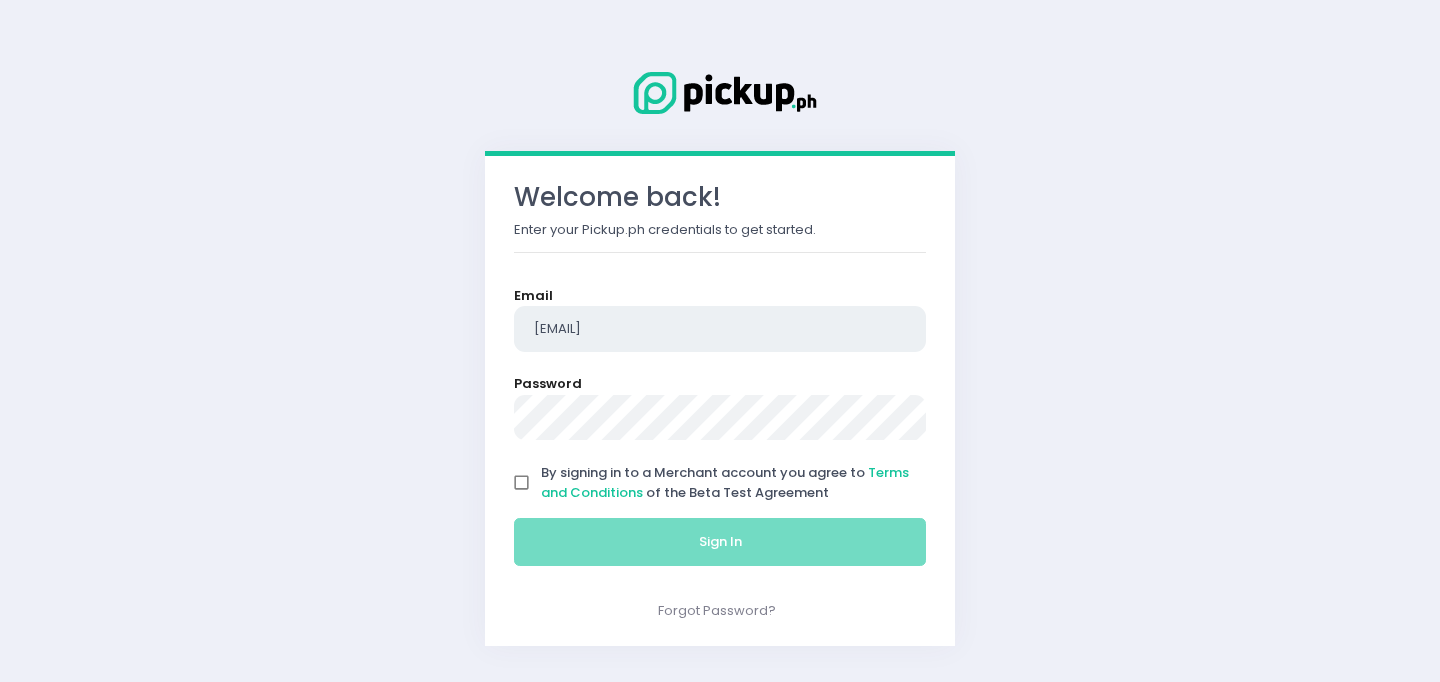 click on "[EMAIL]" at bounding box center (720, 329) 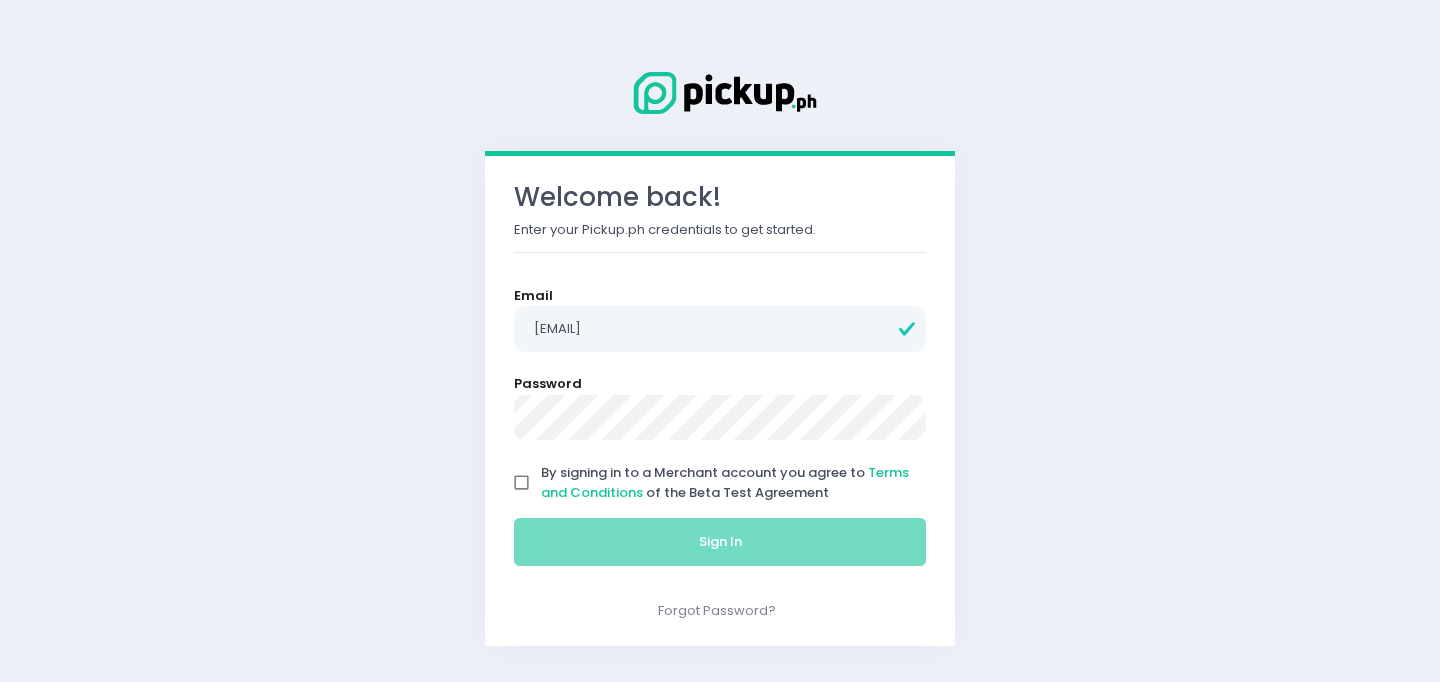 drag, startPoint x: 766, startPoint y: 324, endPoint x: 511, endPoint y: 321, distance: 255.01764 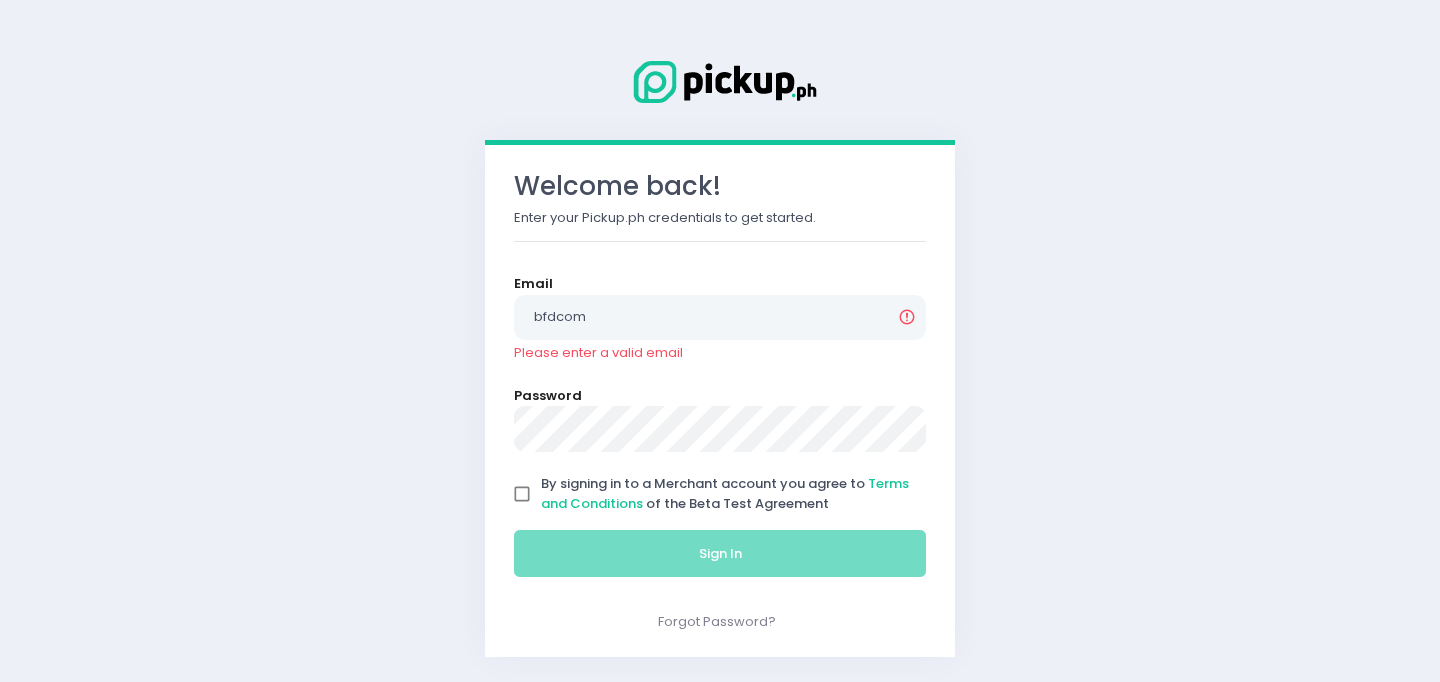 type on "[EMAIL]" 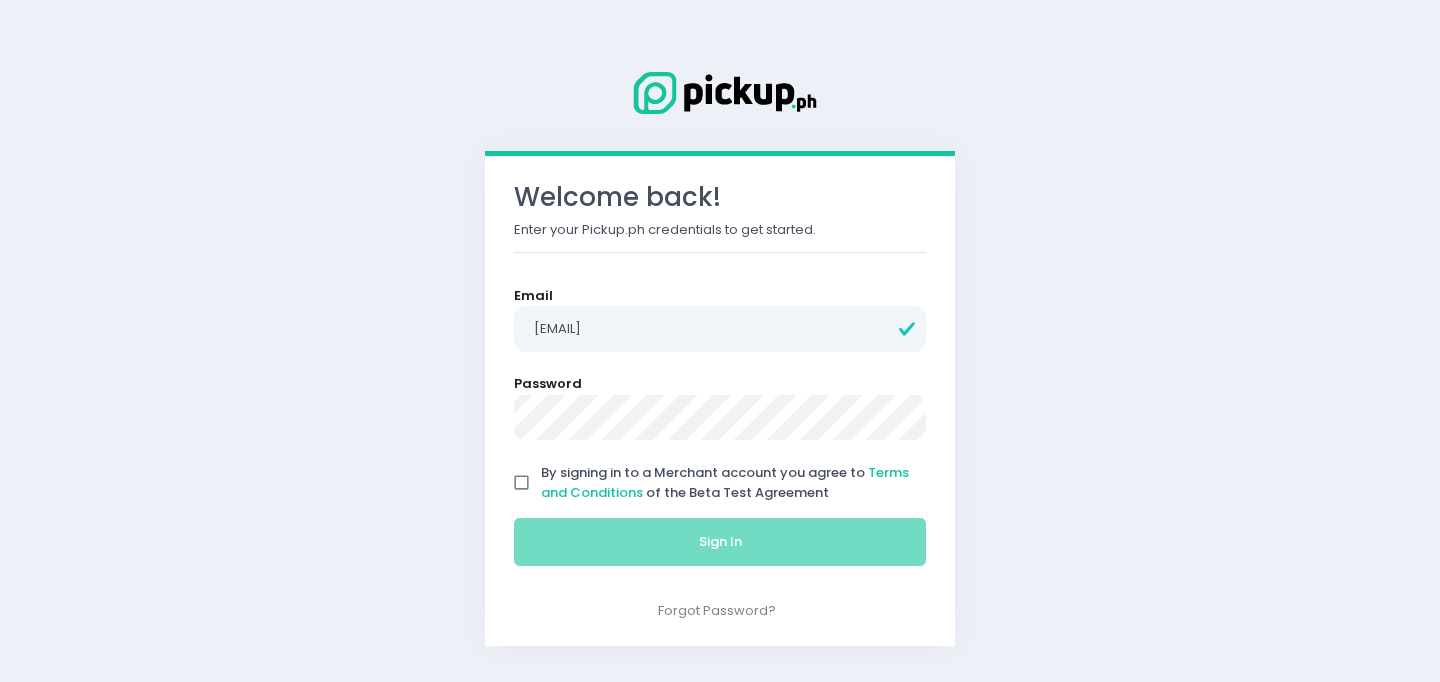 click on "By signing in to a Merchant account you agree to   Terms and Conditions   of the Beta Test Agreement" at bounding box center [522, 483] 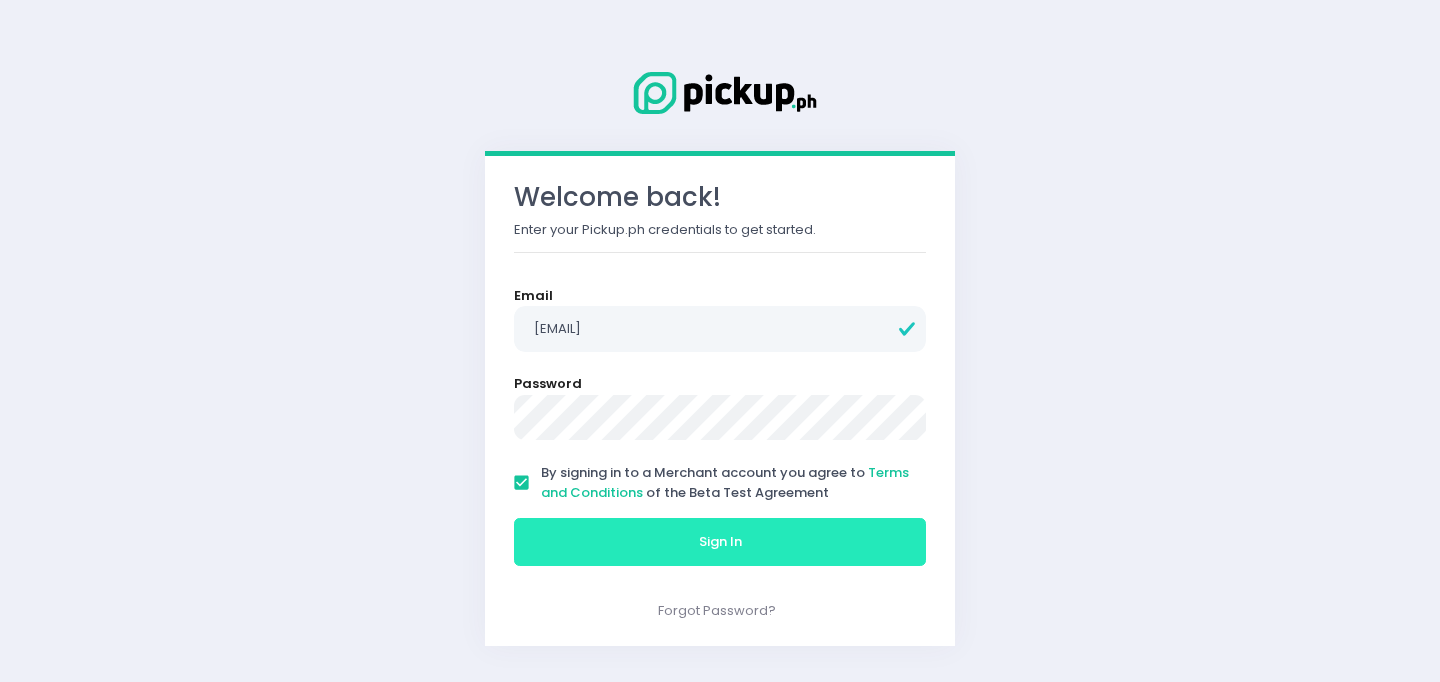 click on "Sign In" at bounding box center (720, 542) 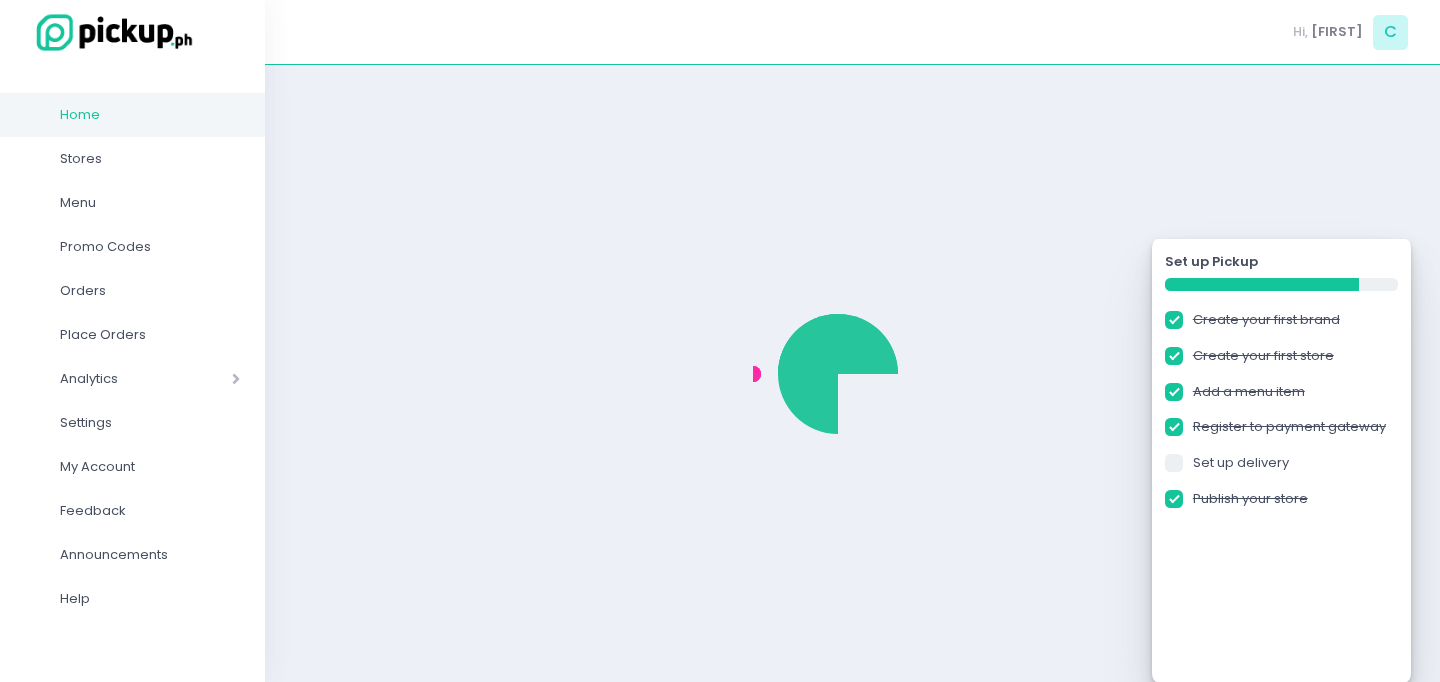 checkbox on "true" 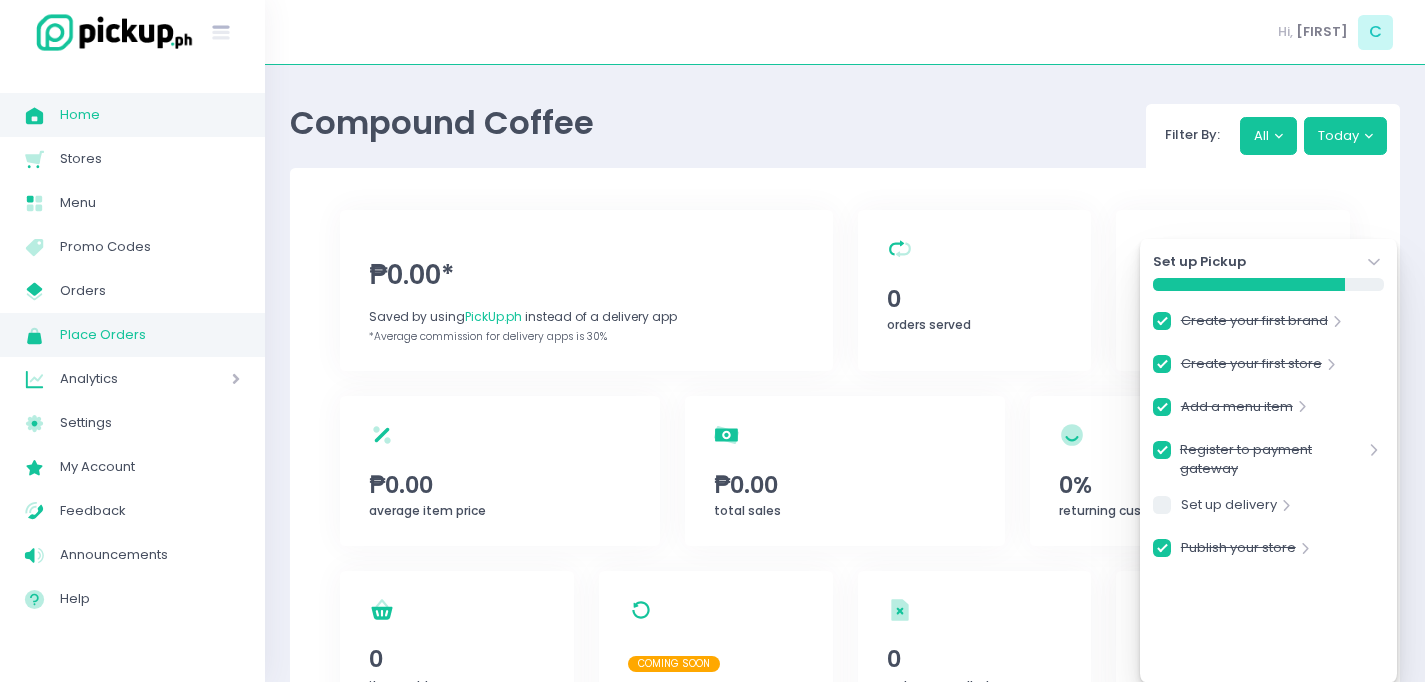click on "Place Orders" at bounding box center (150, 335) 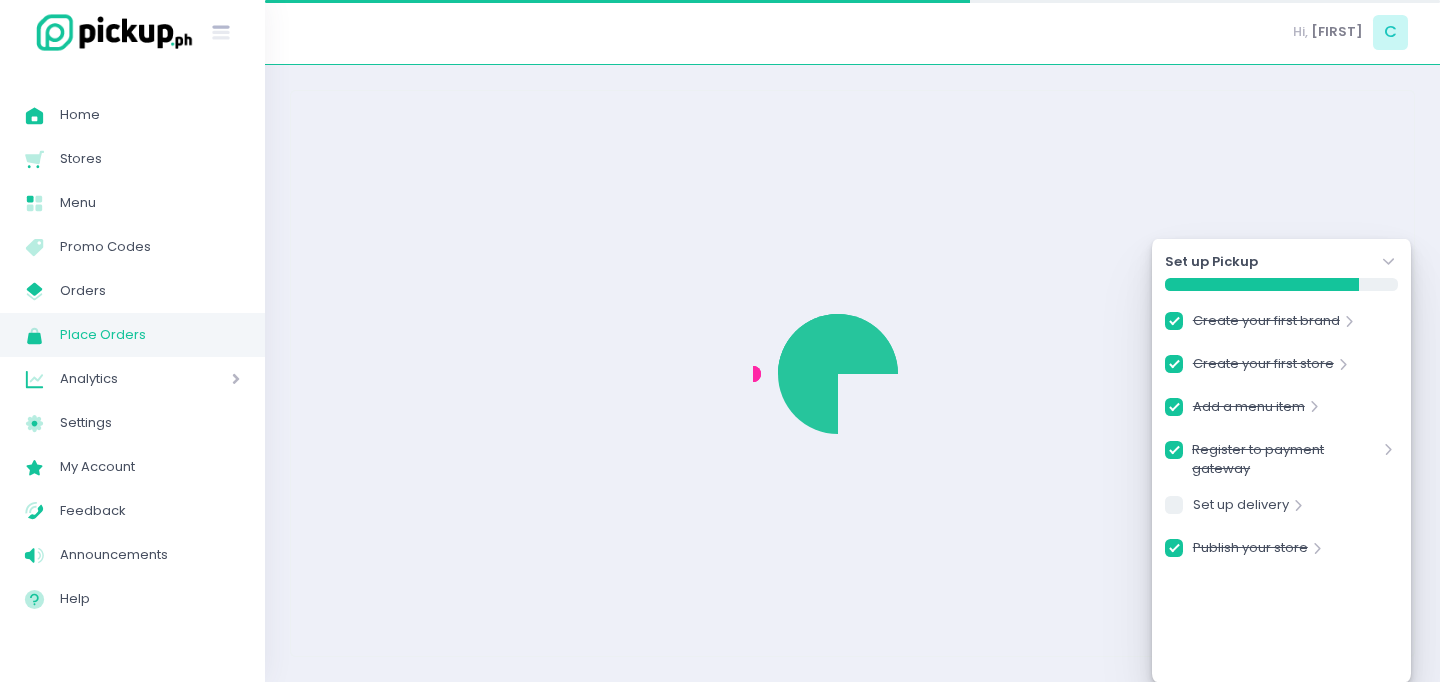 checkbox on "true" 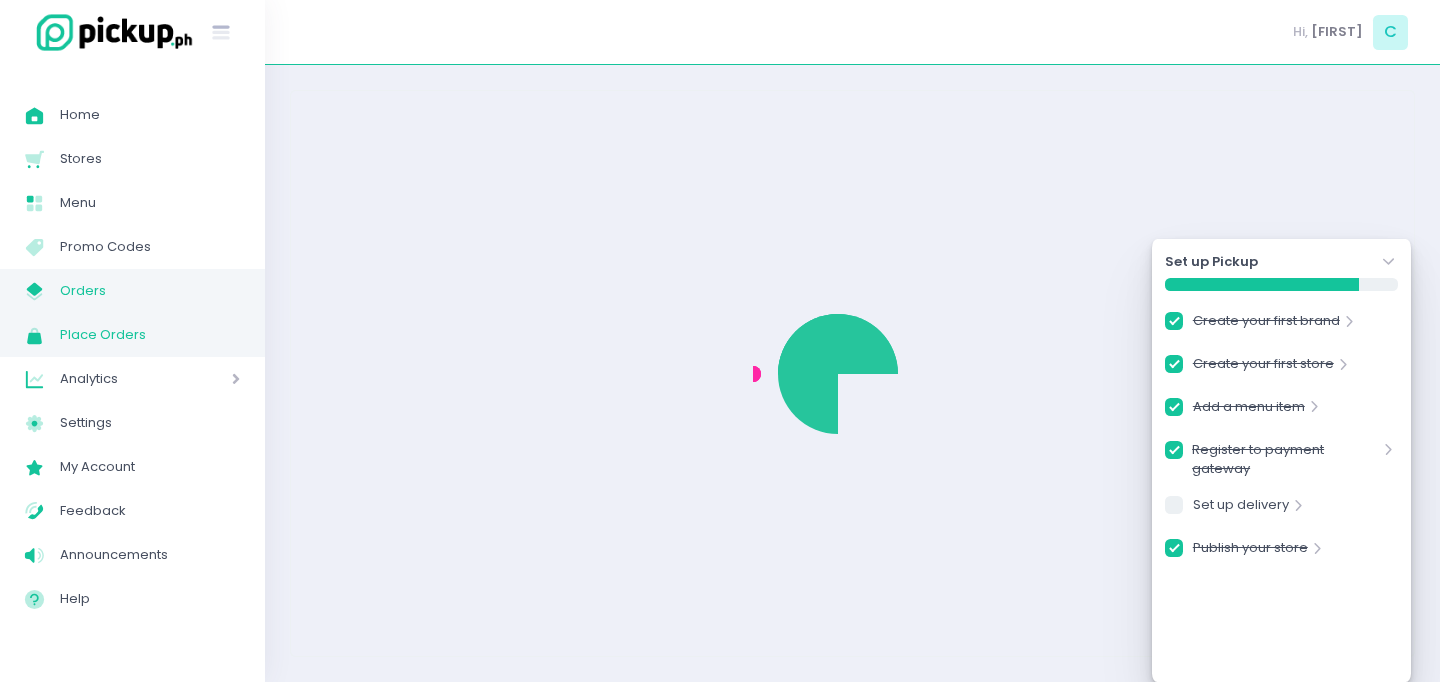 click on "Orders" at bounding box center [150, 291] 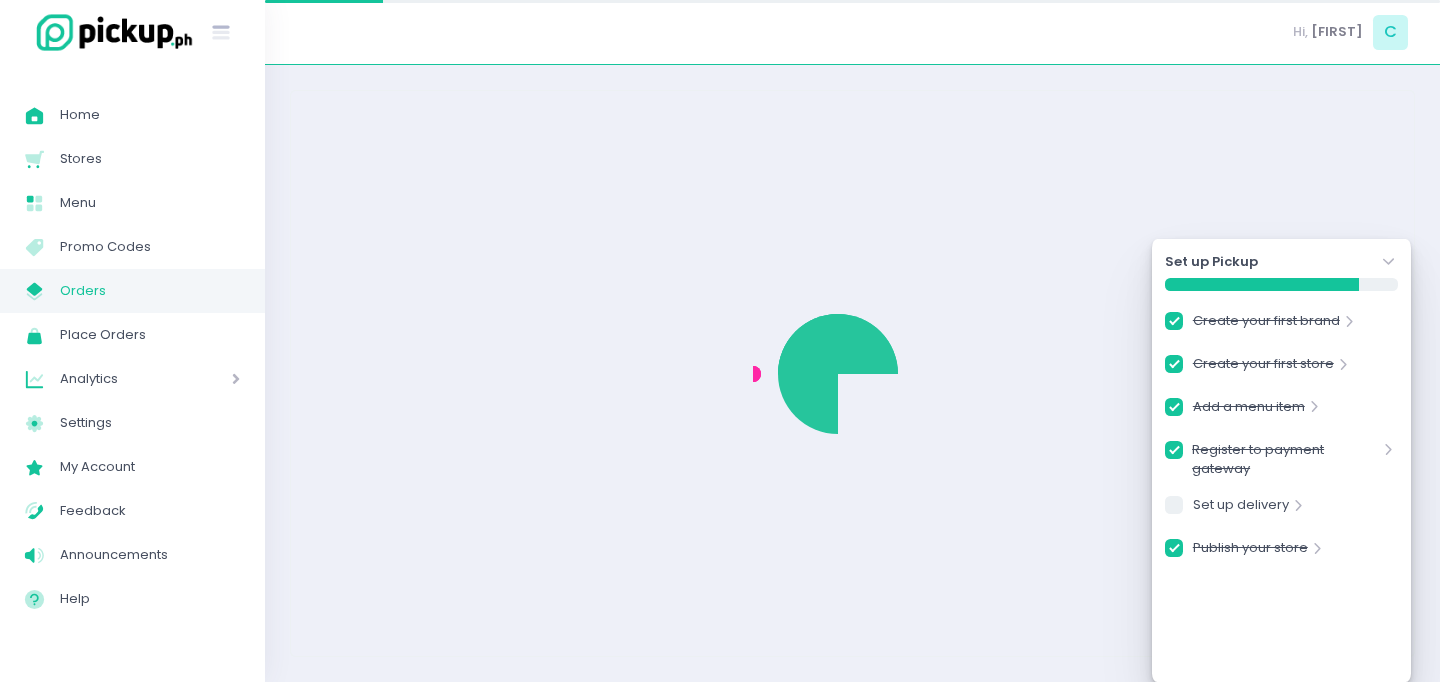 checkbox on "true" 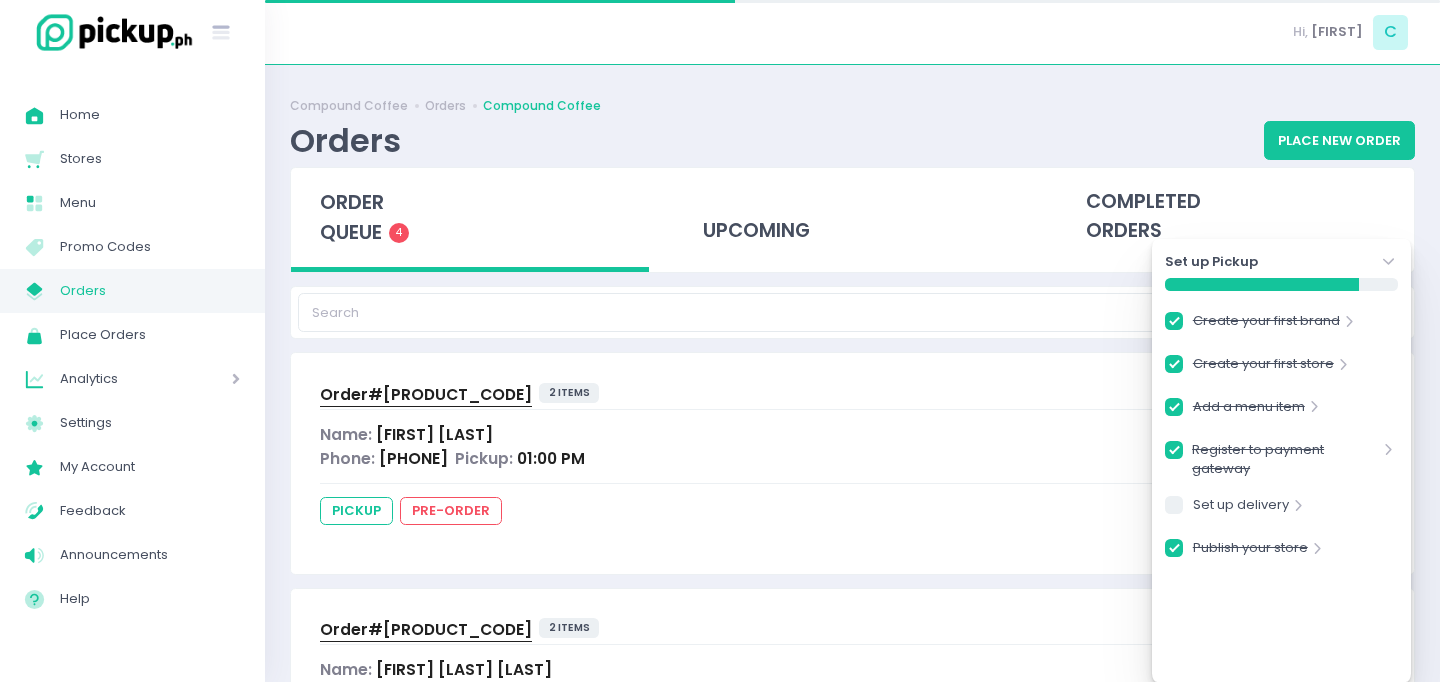 checkbox on "true" 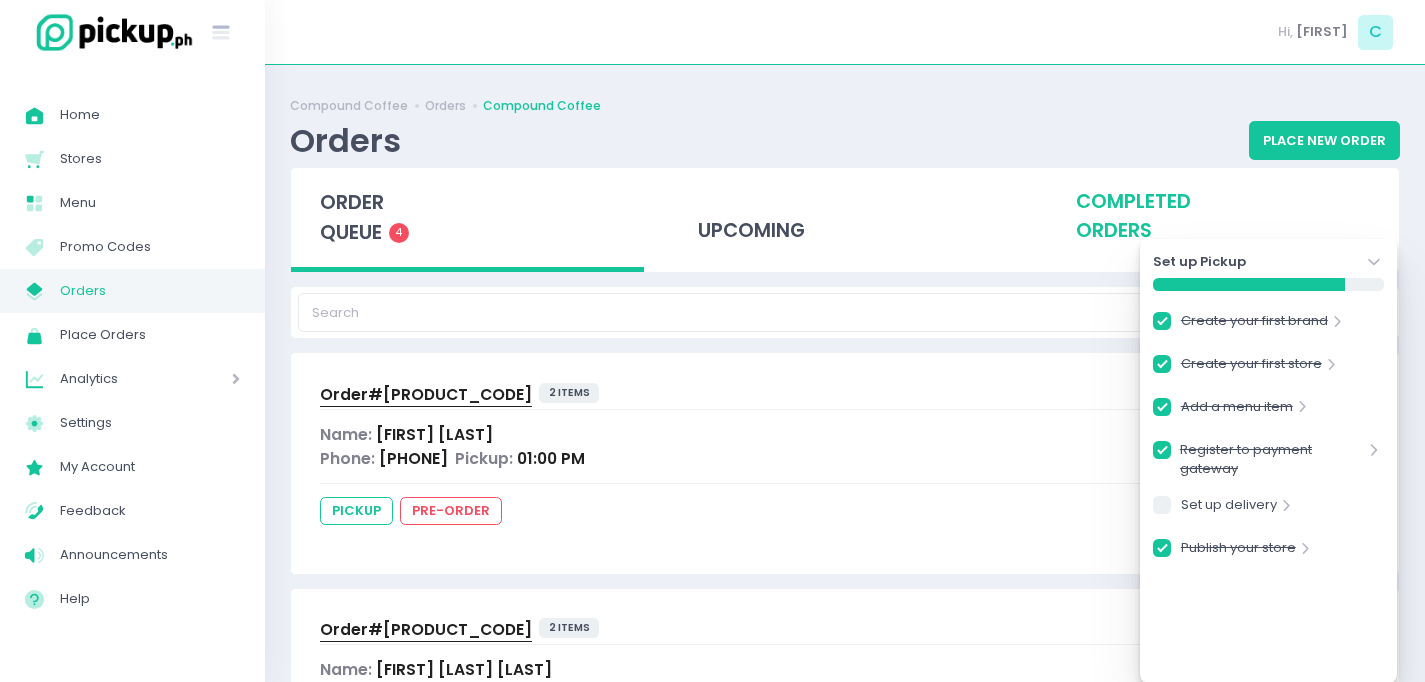 click on "completed  orders" at bounding box center [1222, 217] 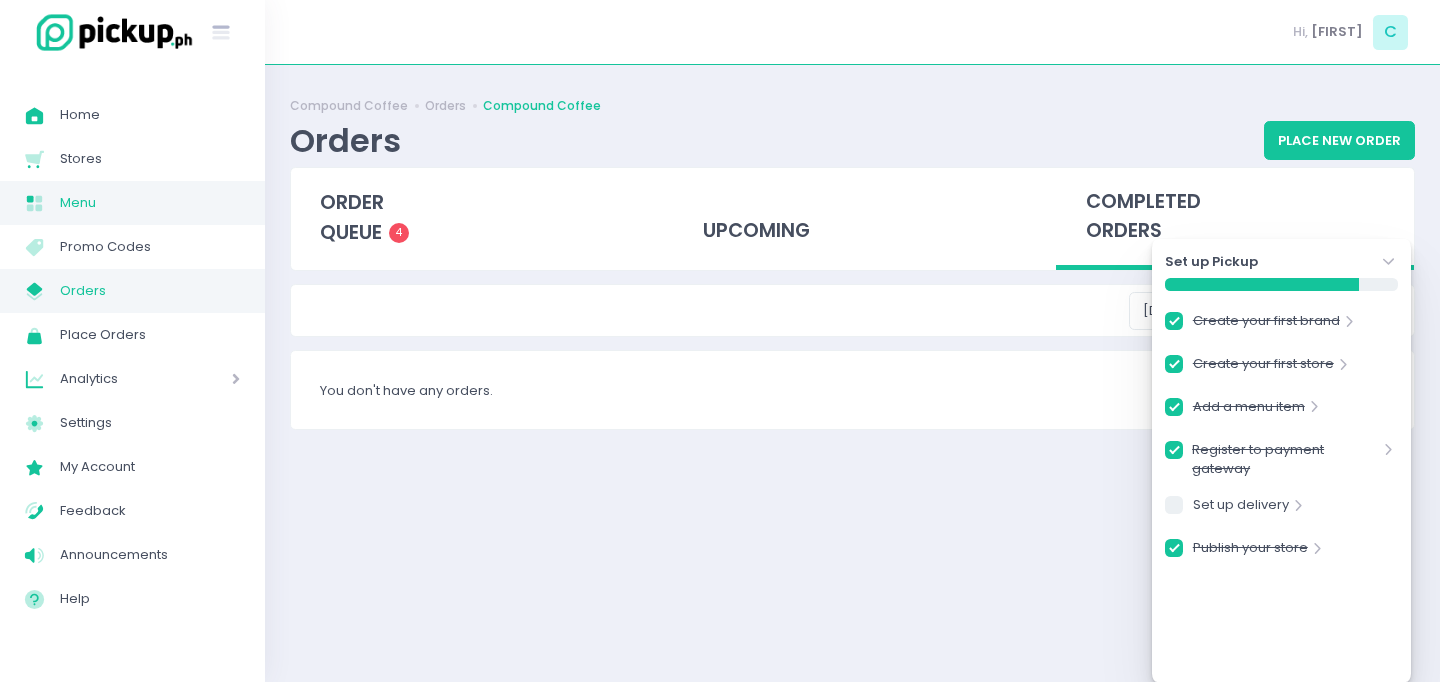 click on "Menu" at bounding box center [150, 203] 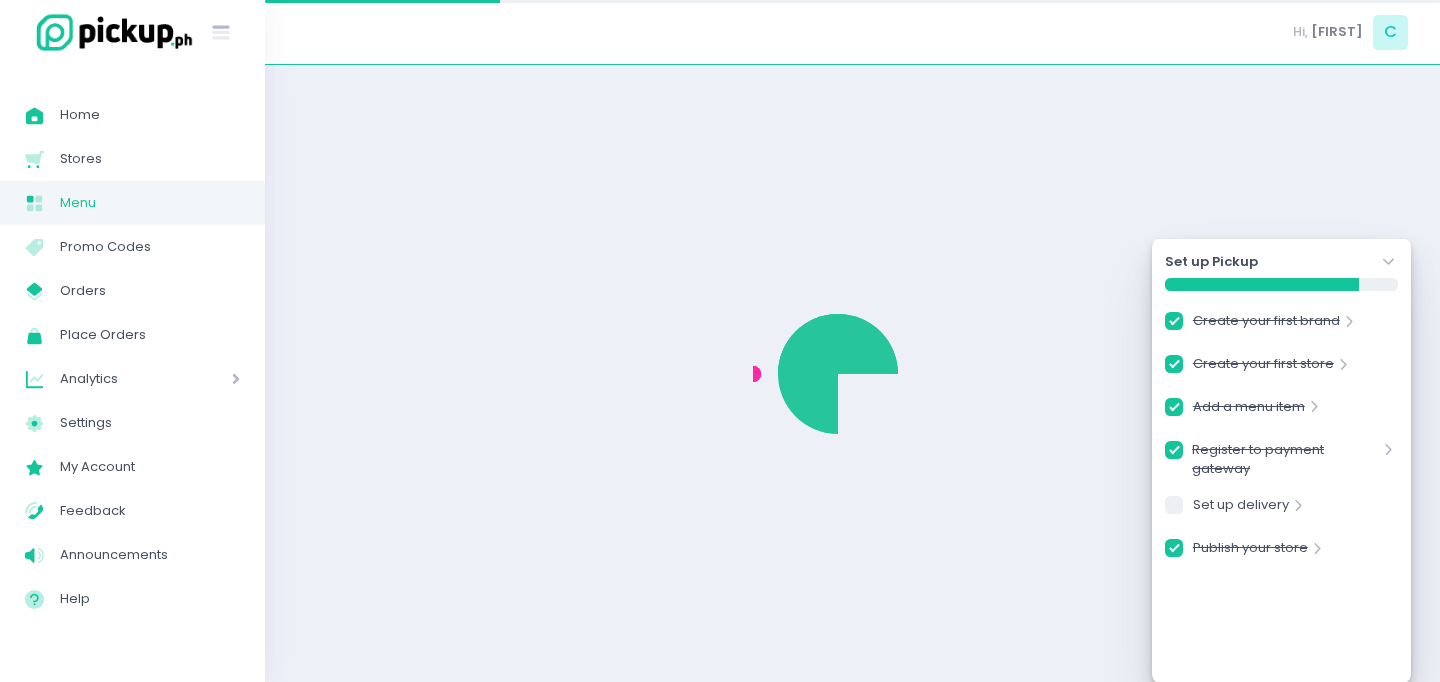 checkbox on "true" 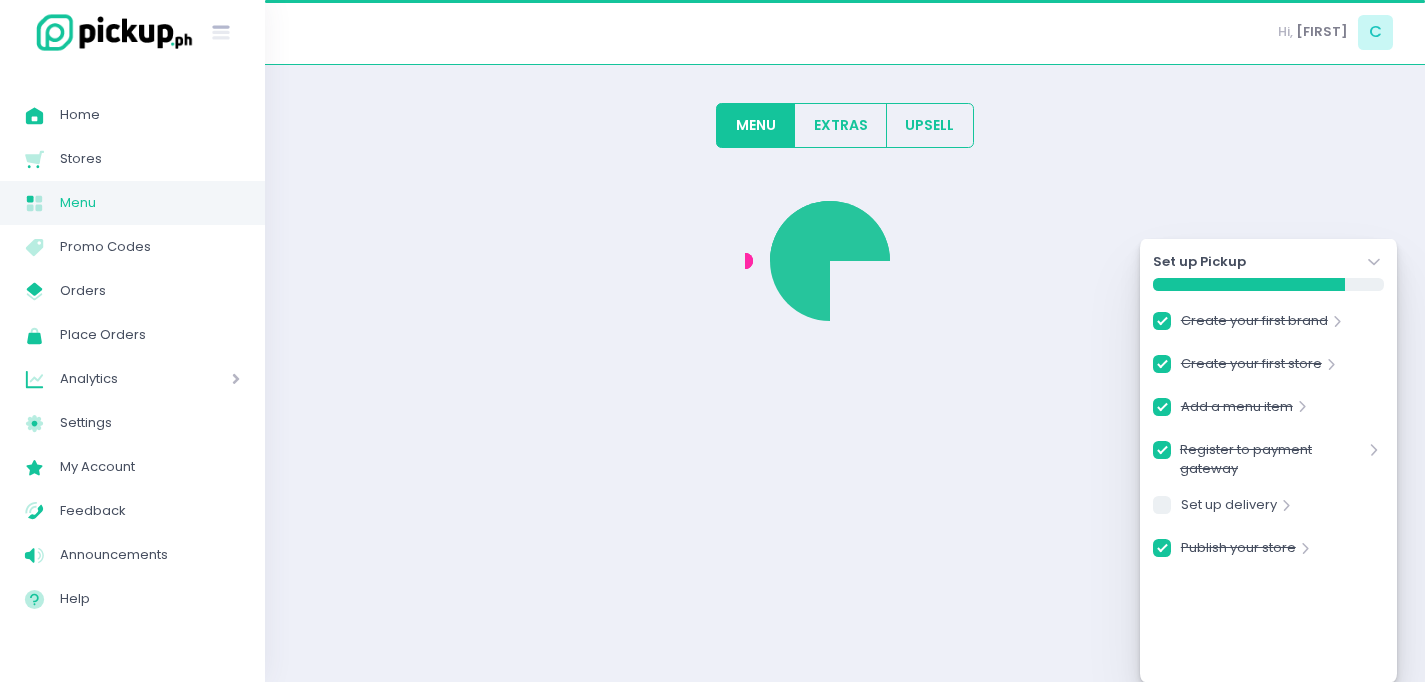 checkbox on "true" 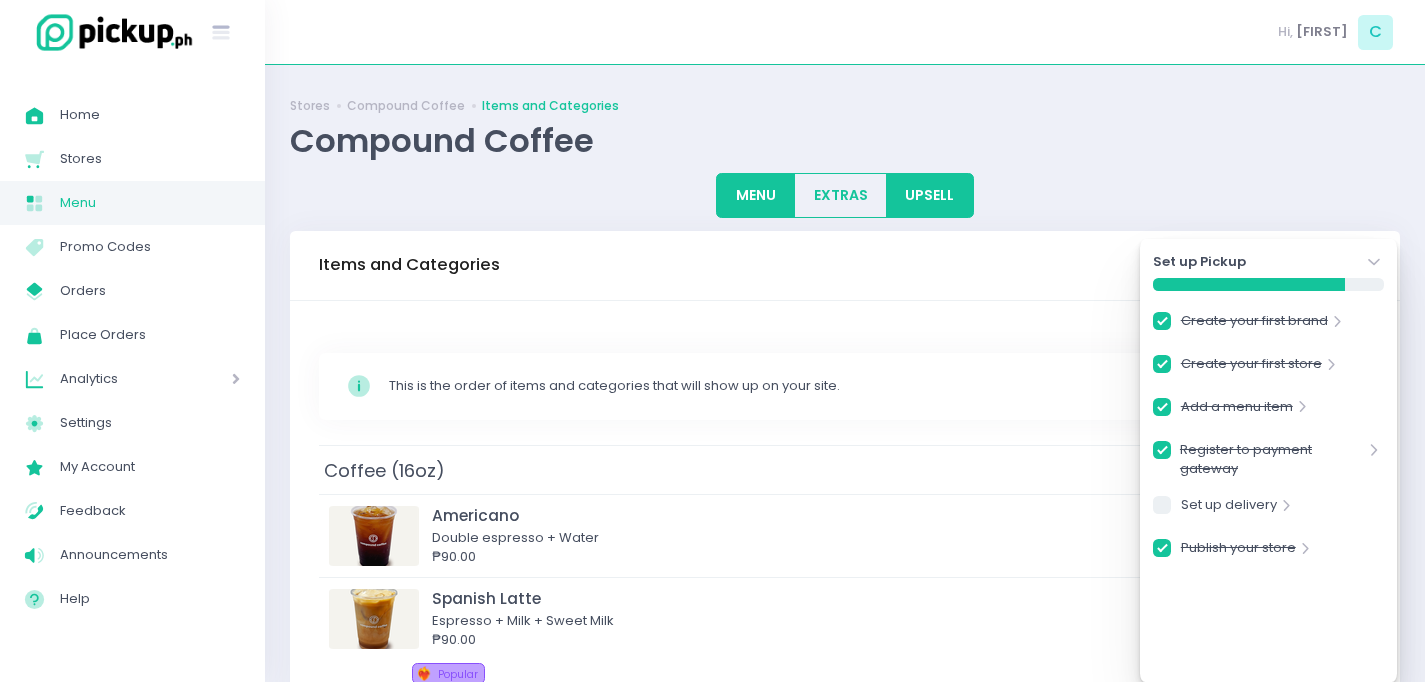 click on "UPSELL" at bounding box center (930, 195) 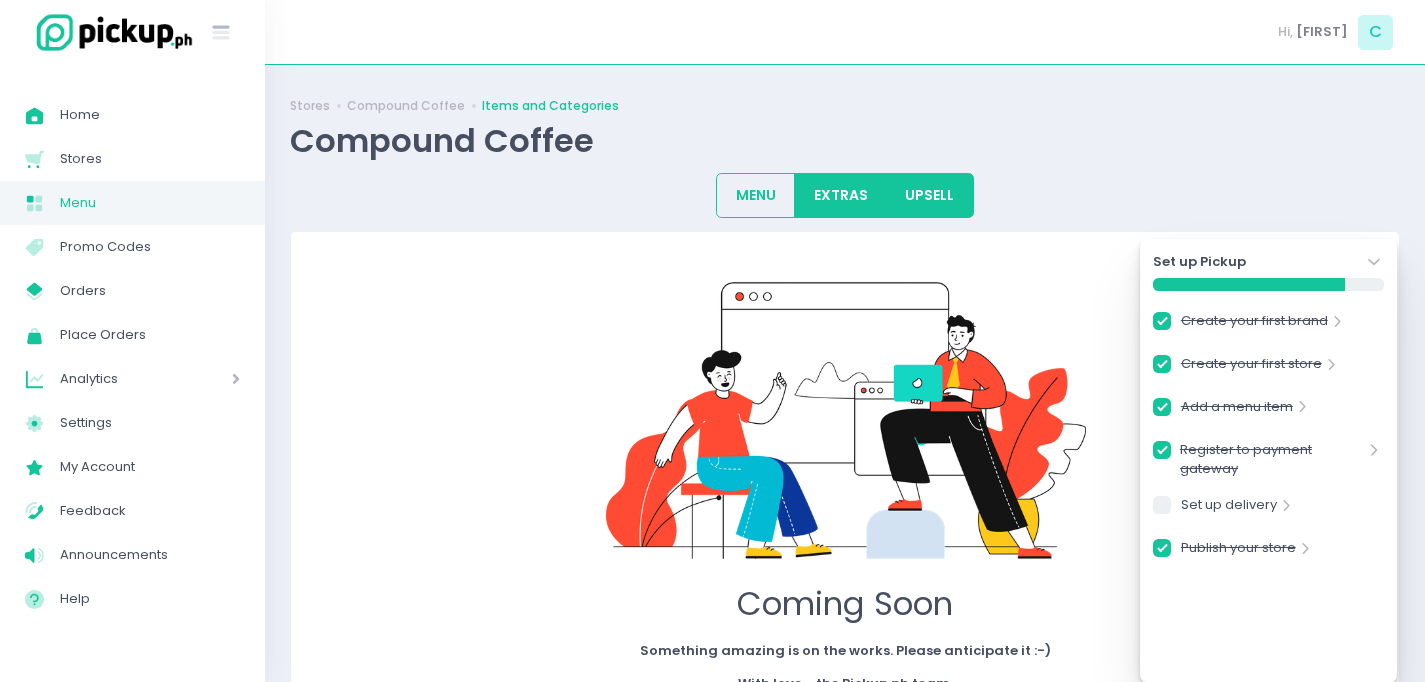 click on "EXTRAS" at bounding box center [840, 195] 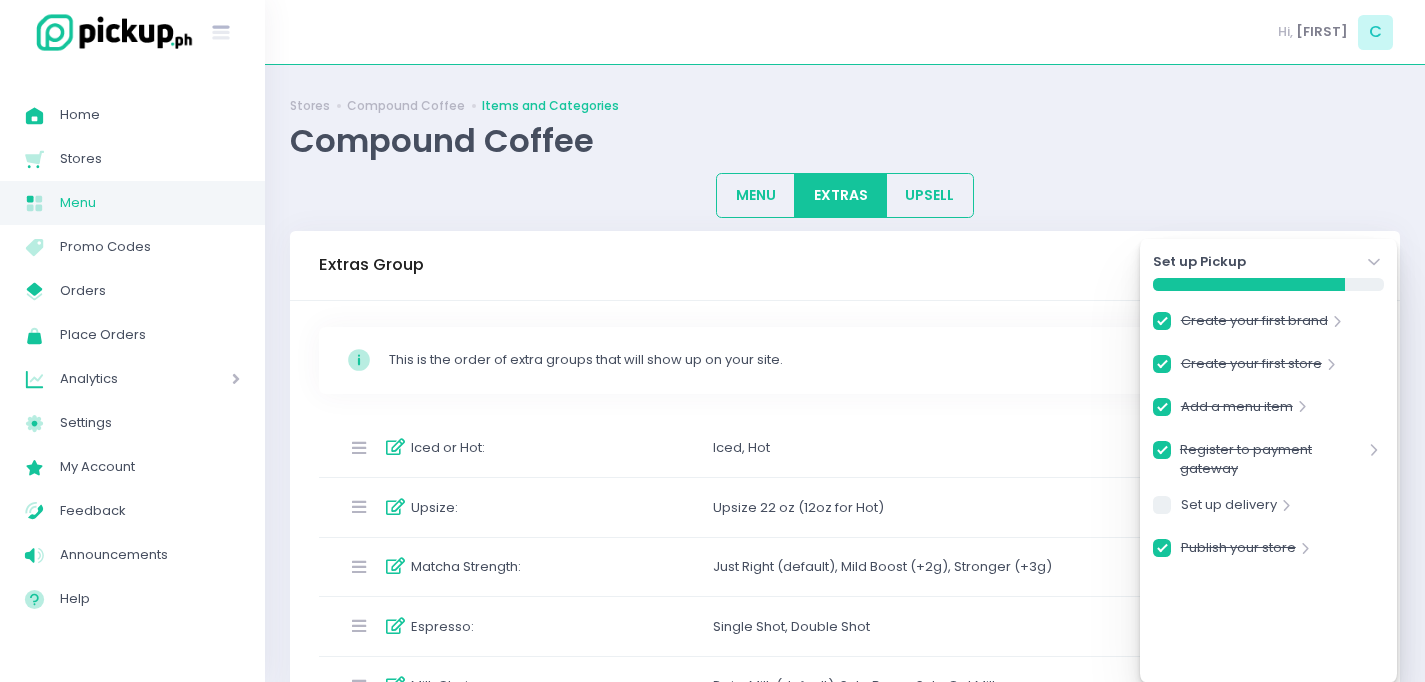 click on "Stockholm-icons / Navigation / Angle-down Created with Sketch." 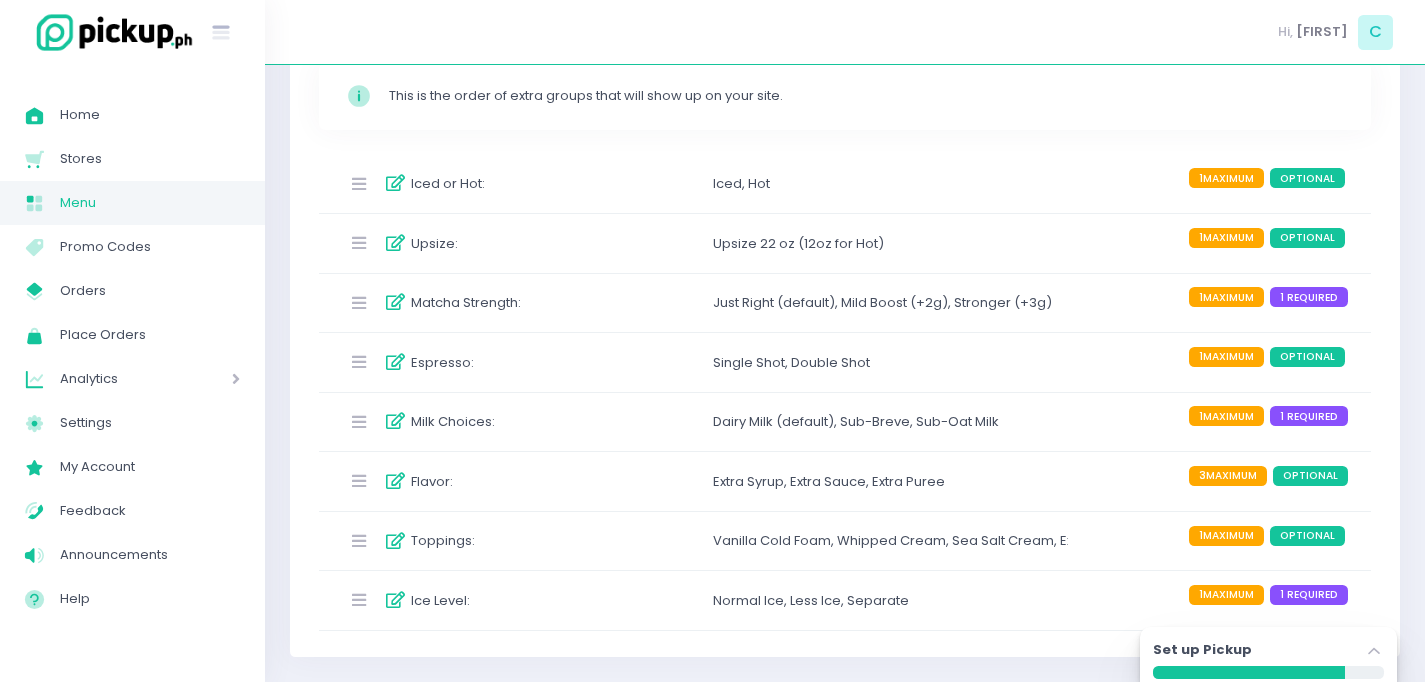 scroll, scrollTop: 66, scrollLeft: 0, axis: vertical 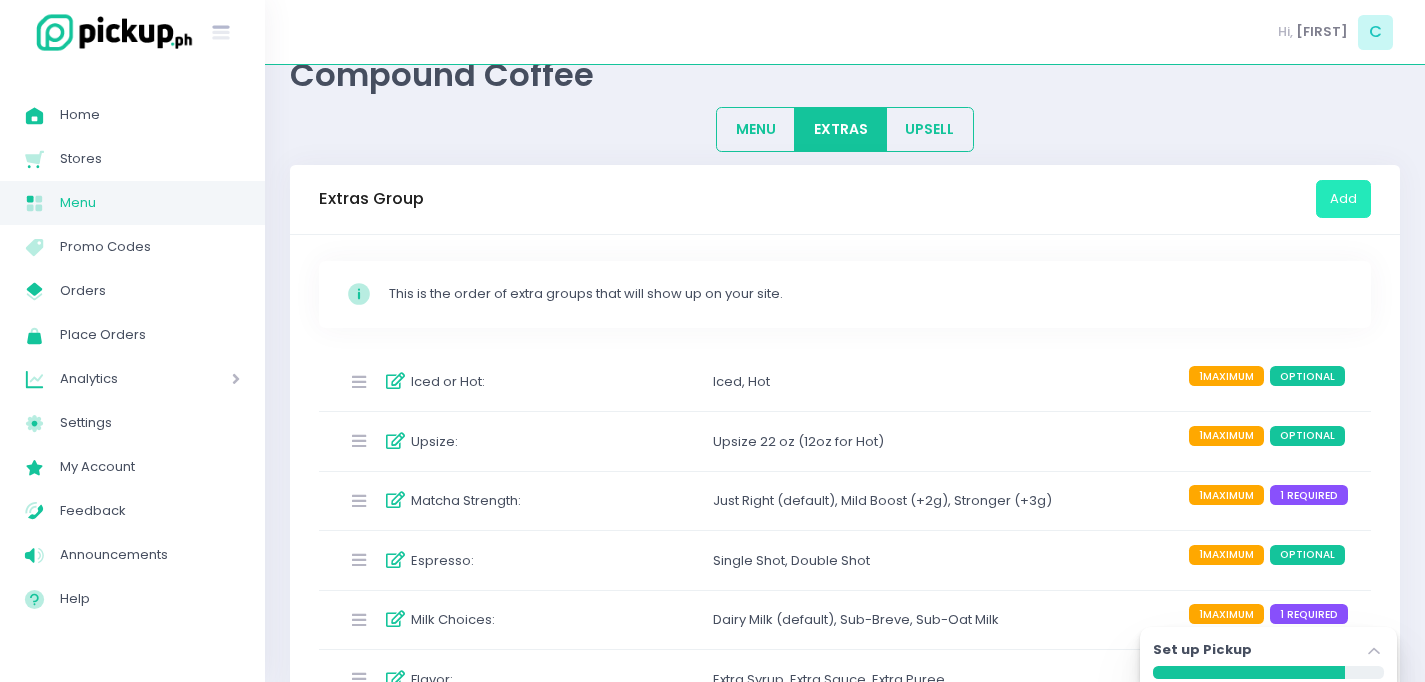 click on "Add" at bounding box center (1343, 199) 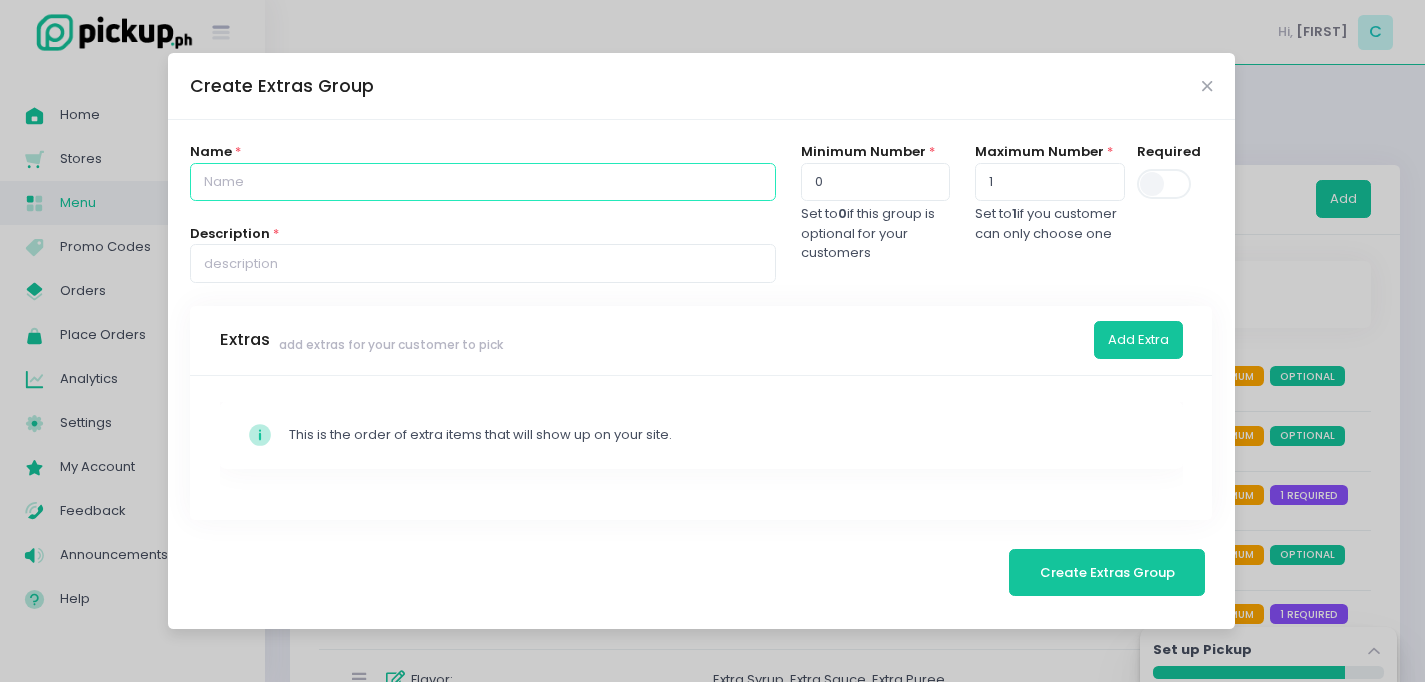 click at bounding box center (482, 182) 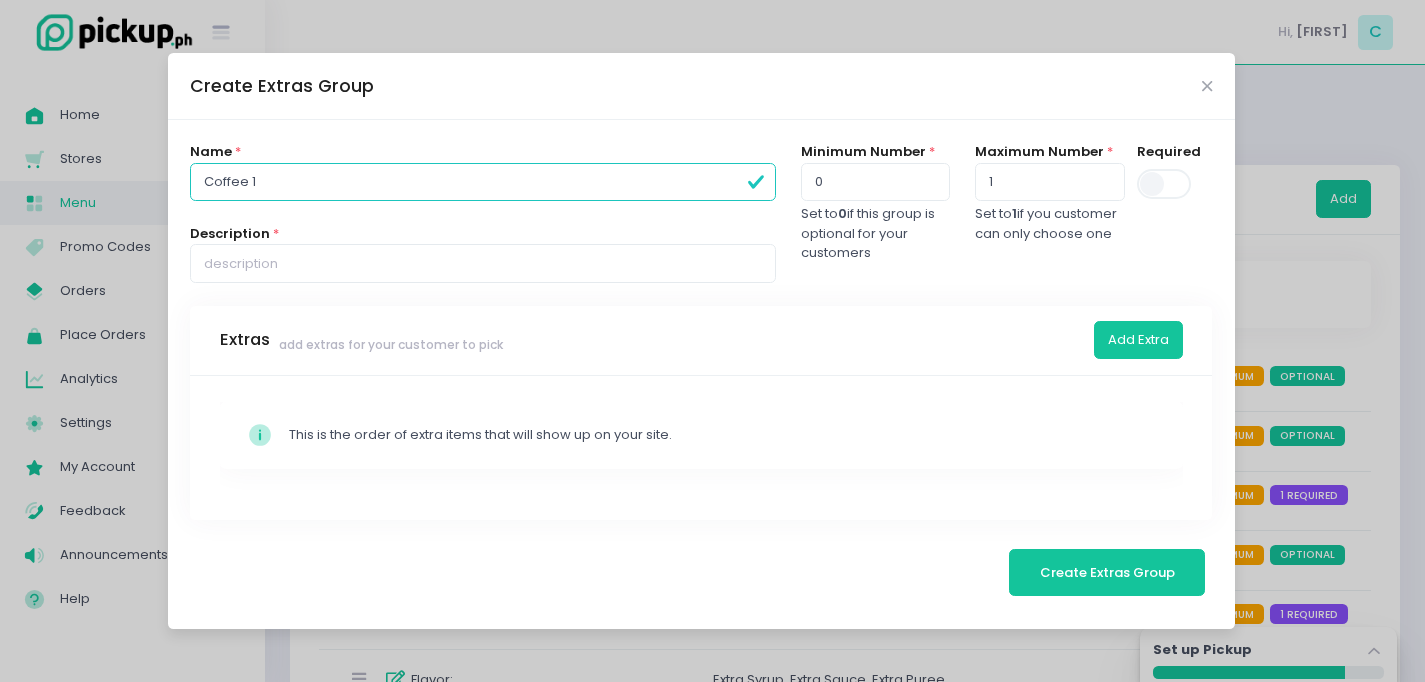 type on "Coffee 1" 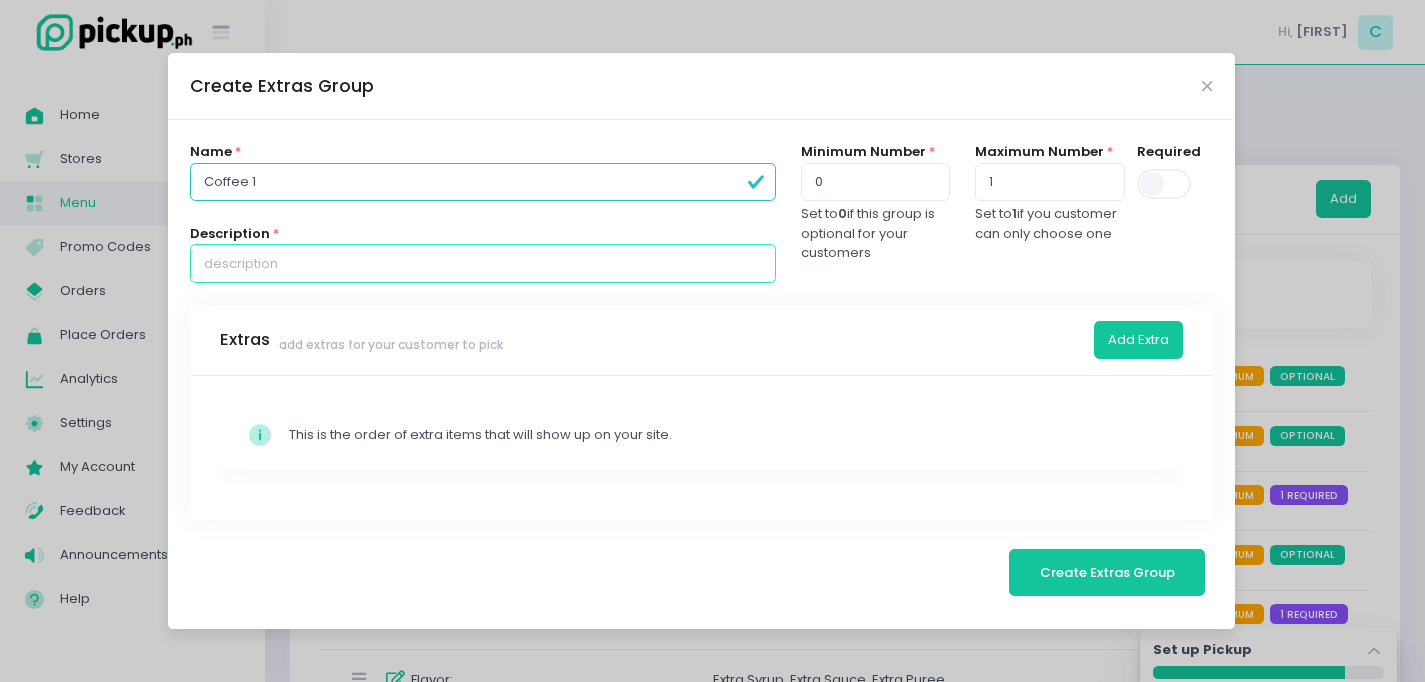 click at bounding box center (482, 263) 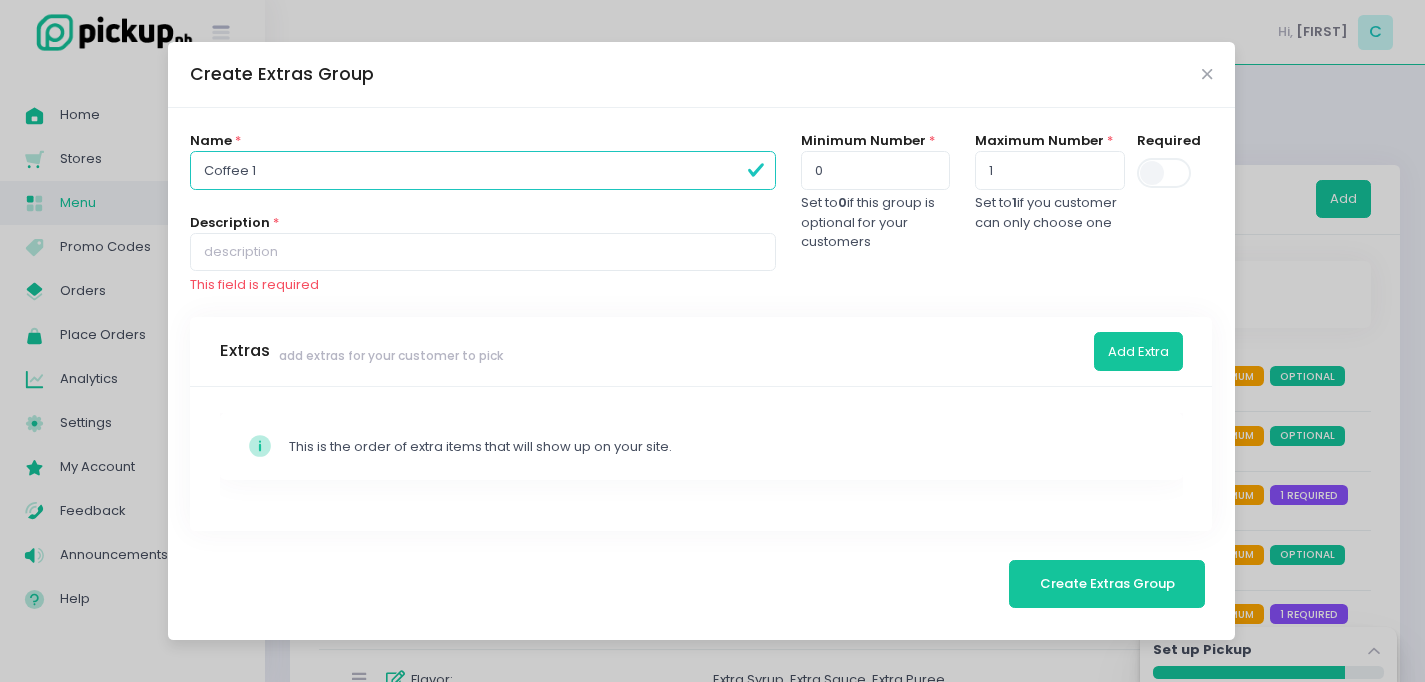click on "Description   *   This field is required" at bounding box center [482, 254] 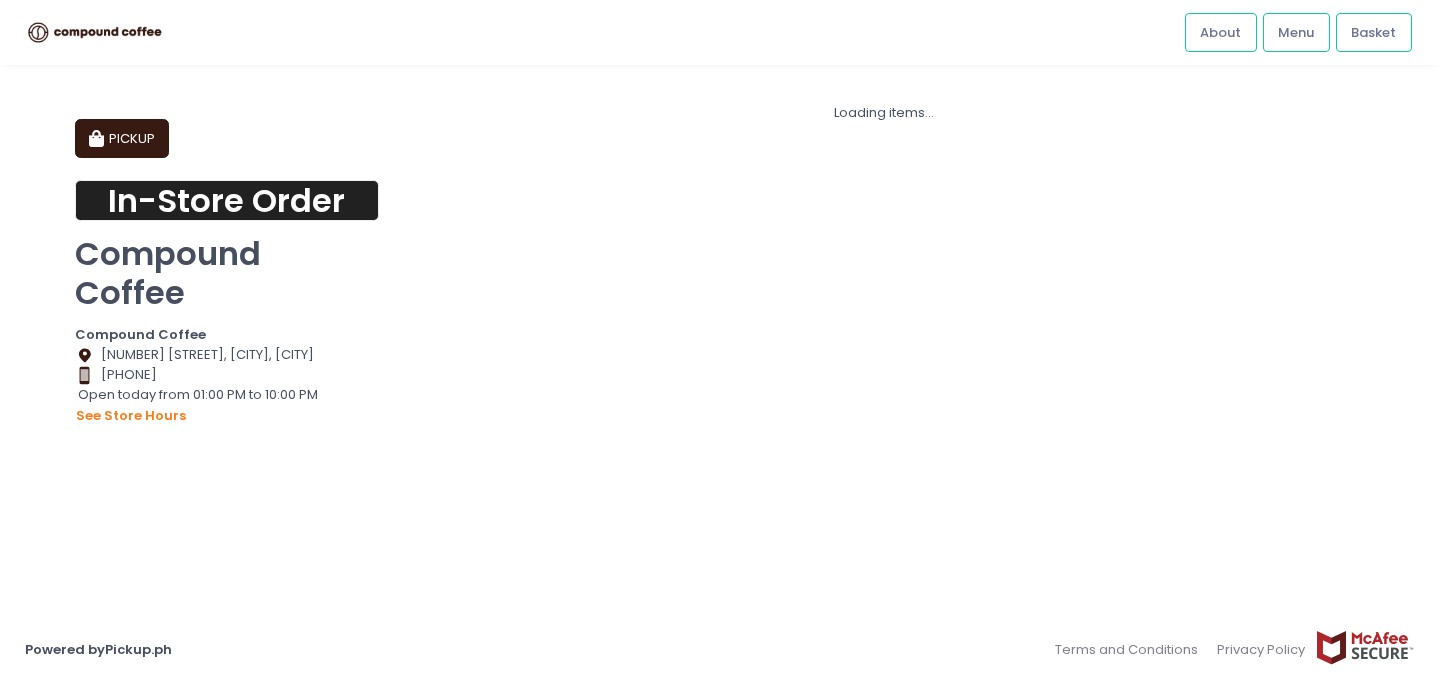 scroll, scrollTop: 0, scrollLeft: 0, axis: both 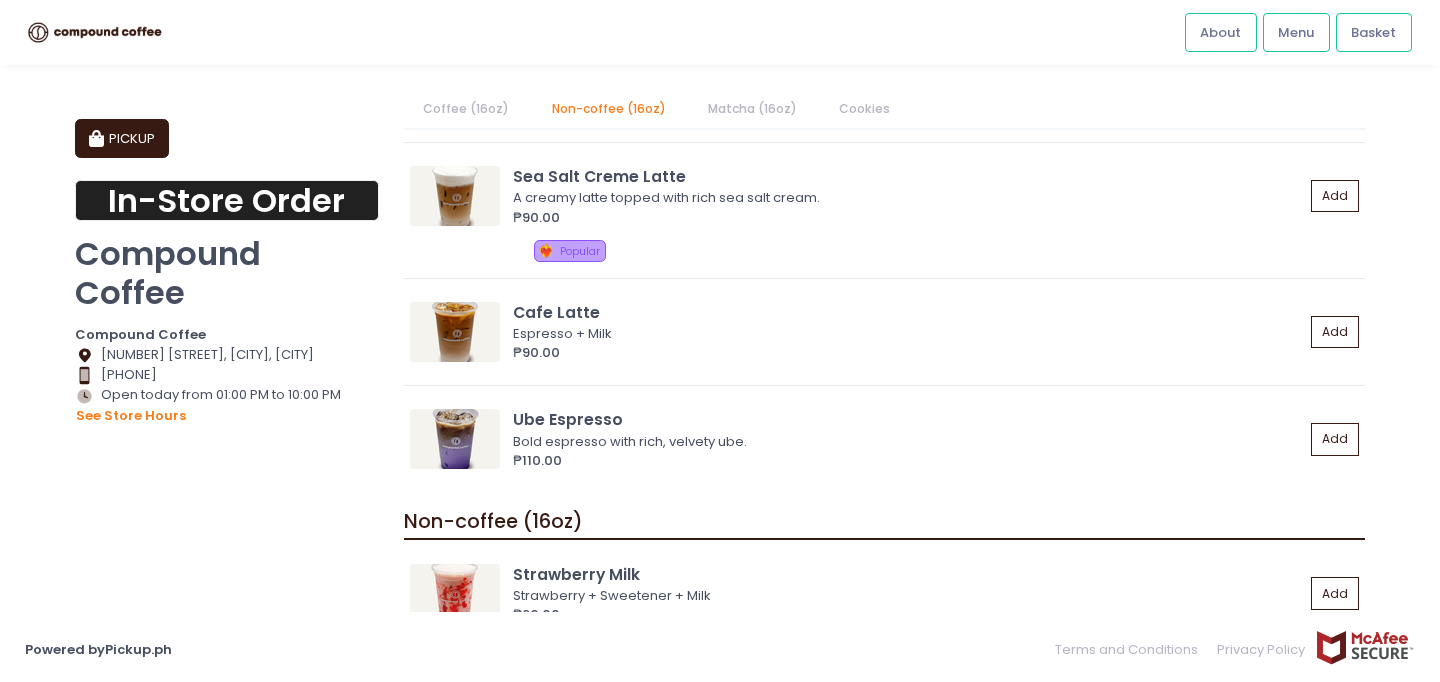 click at bounding box center [95, 32] 